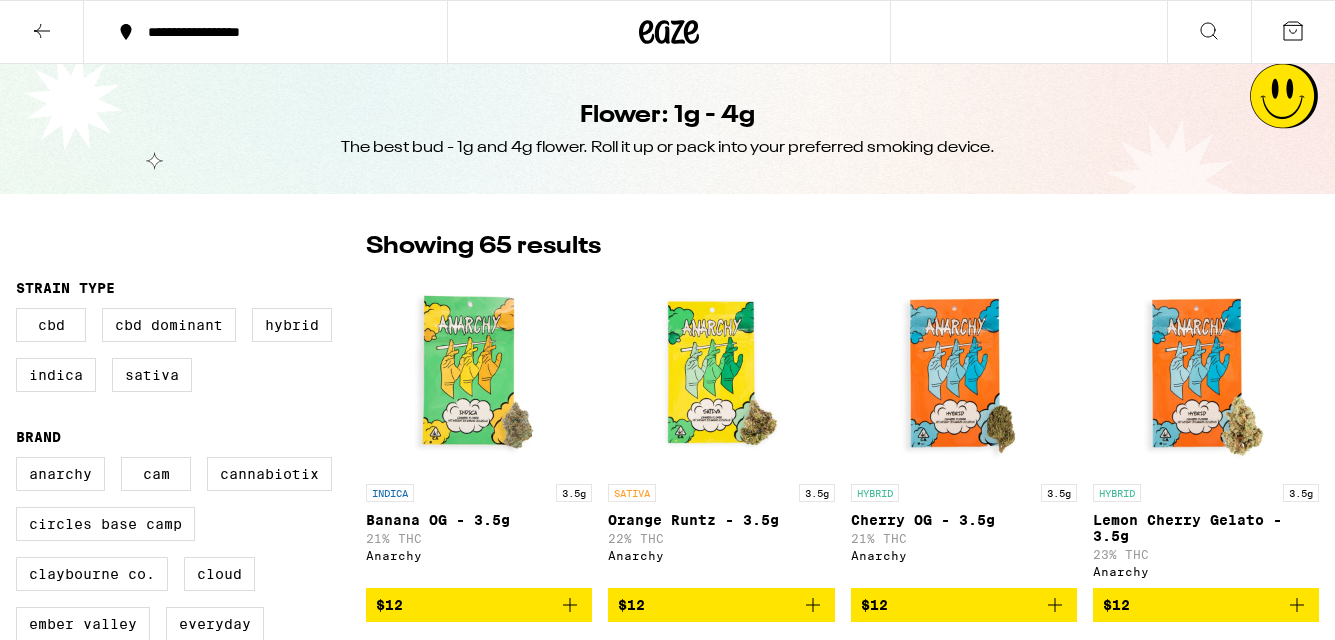 scroll, scrollTop: 0, scrollLeft: 0, axis: both 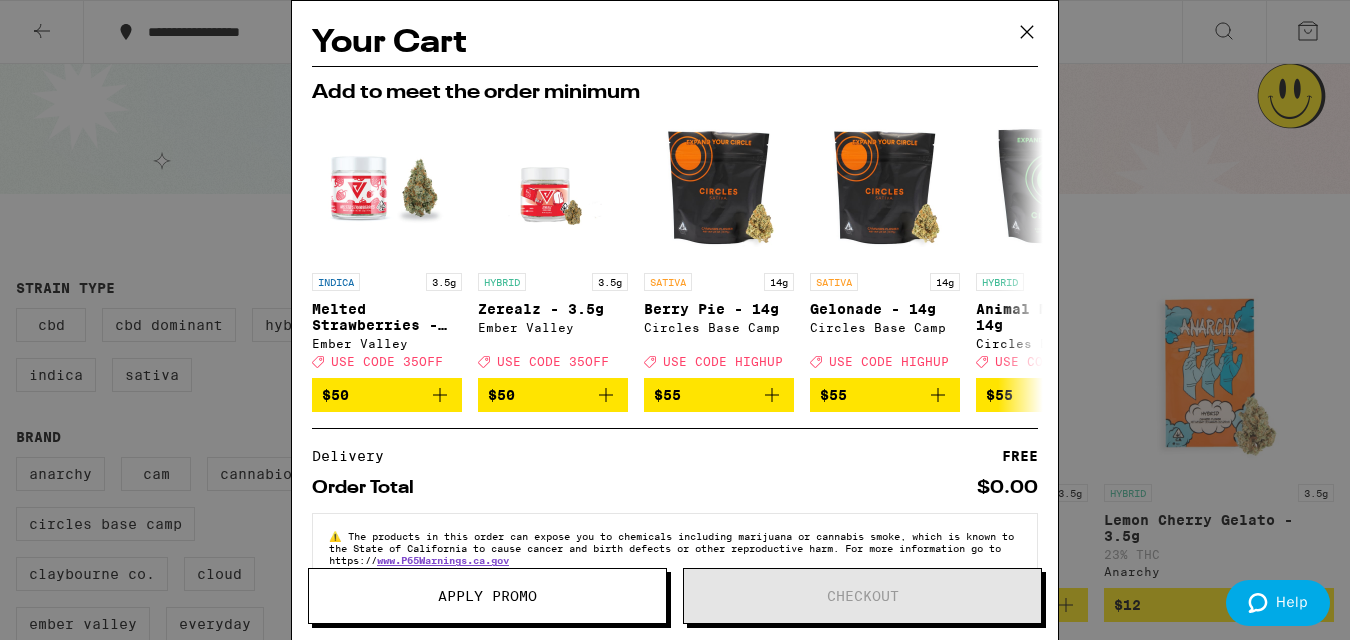 click 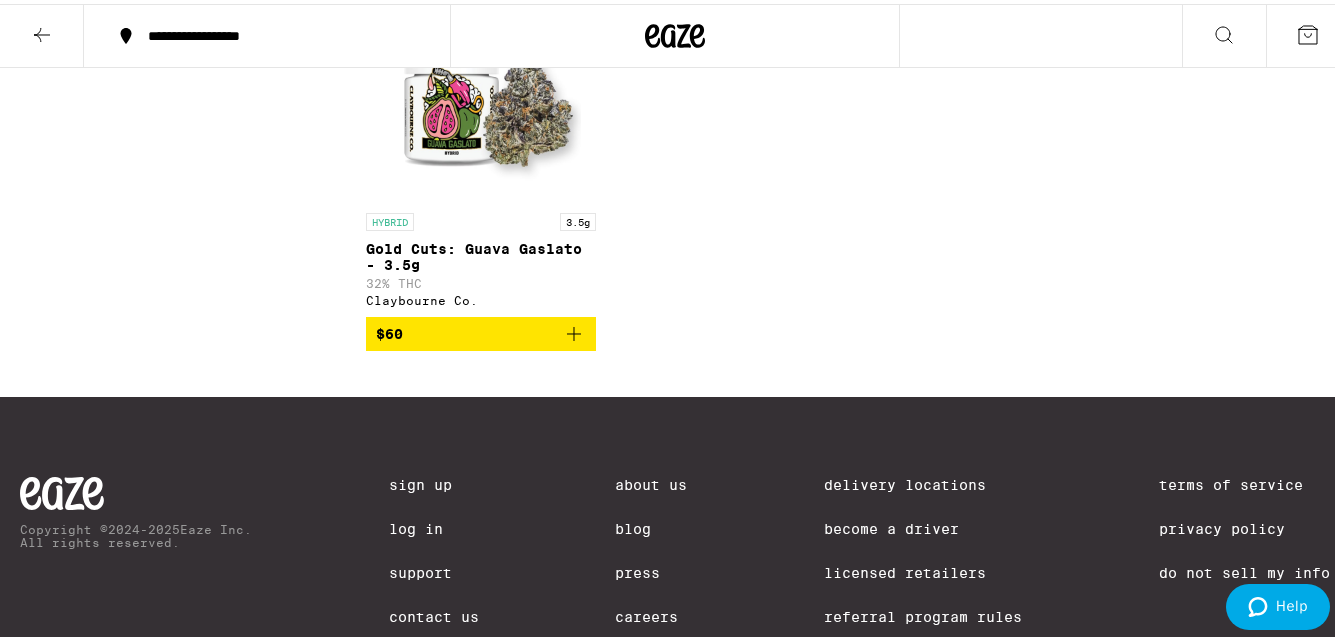 scroll, scrollTop: 6000, scrollLeft: 0, axis: vertical 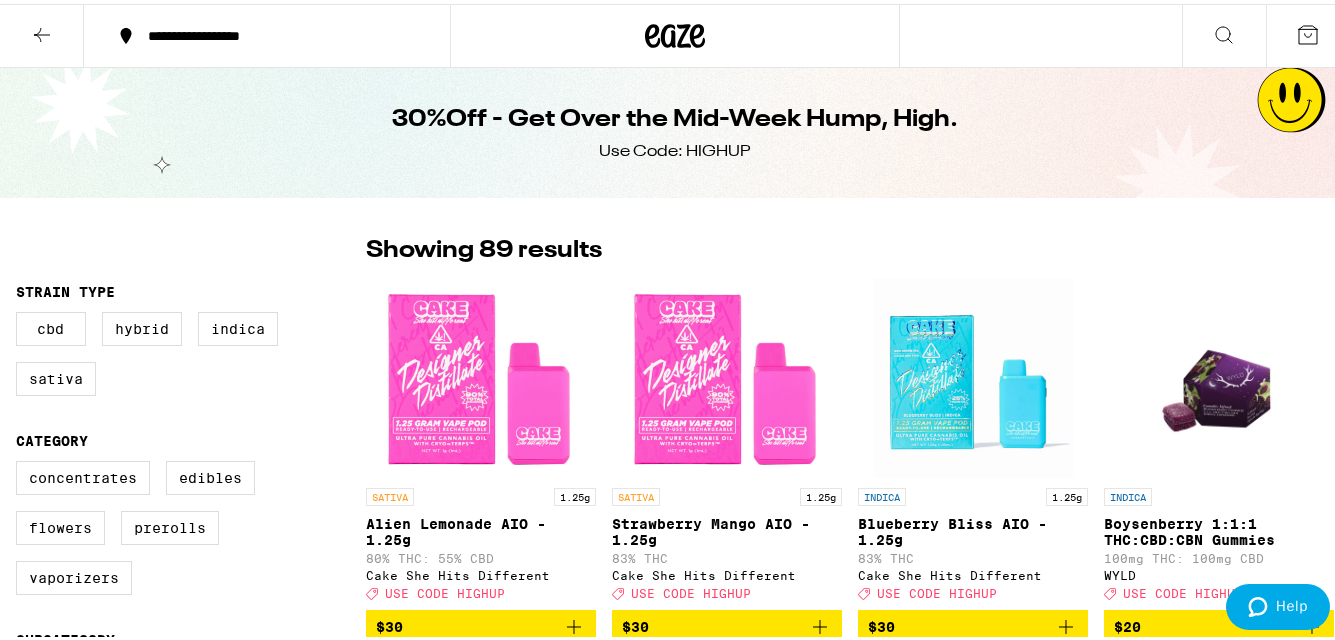 click on "Showing 89 results" at bounding box center (850, 247) 